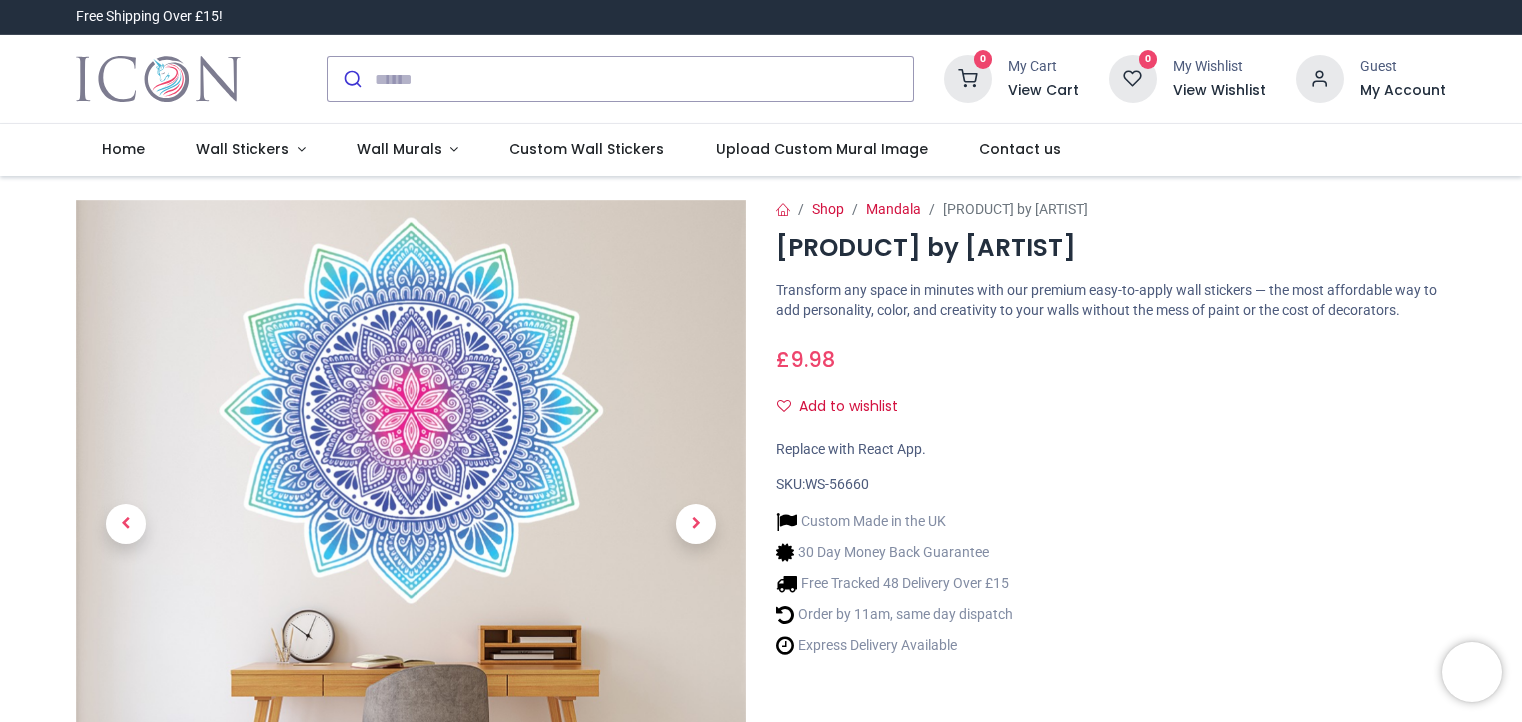 scroll, scrollTop: 0, scrollLeft: 0, axis: both 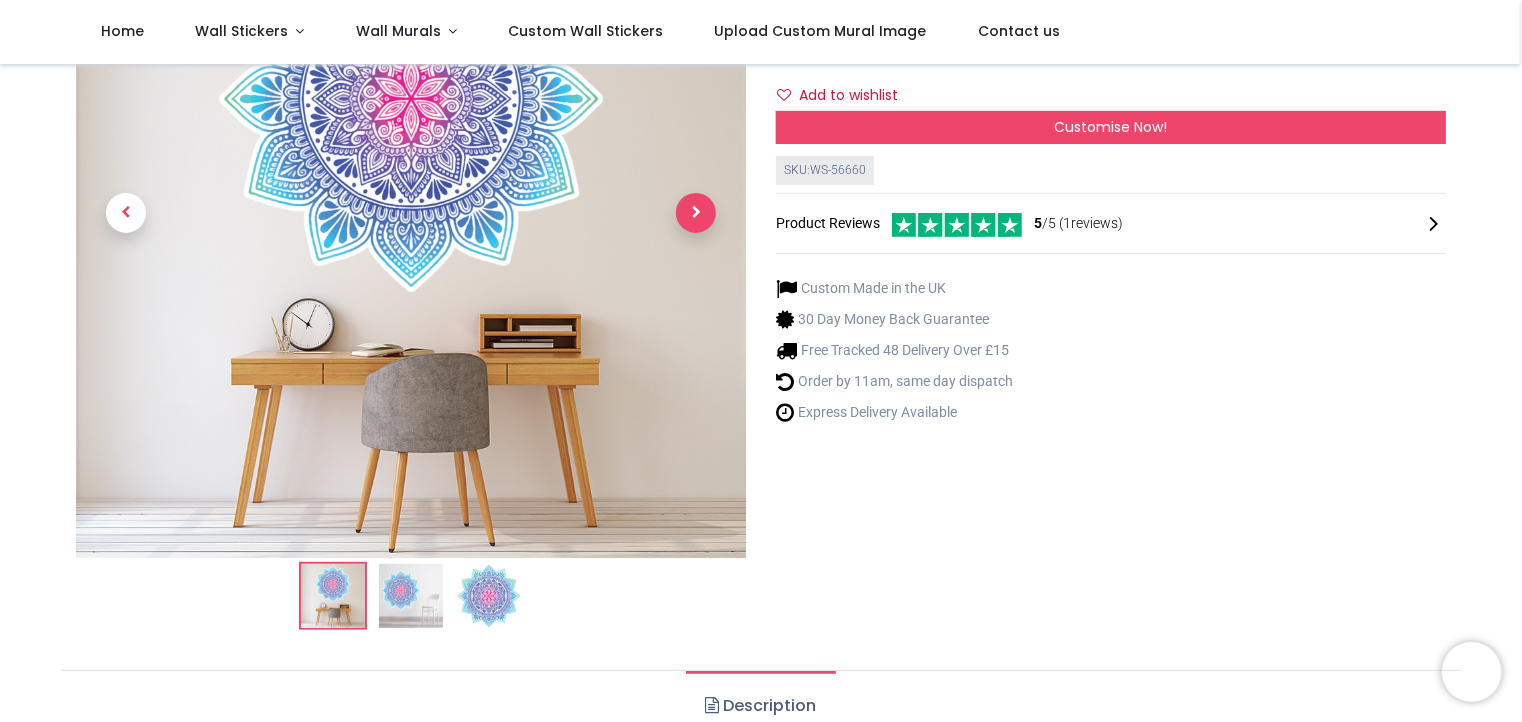 click at bounding box center (696, 213) 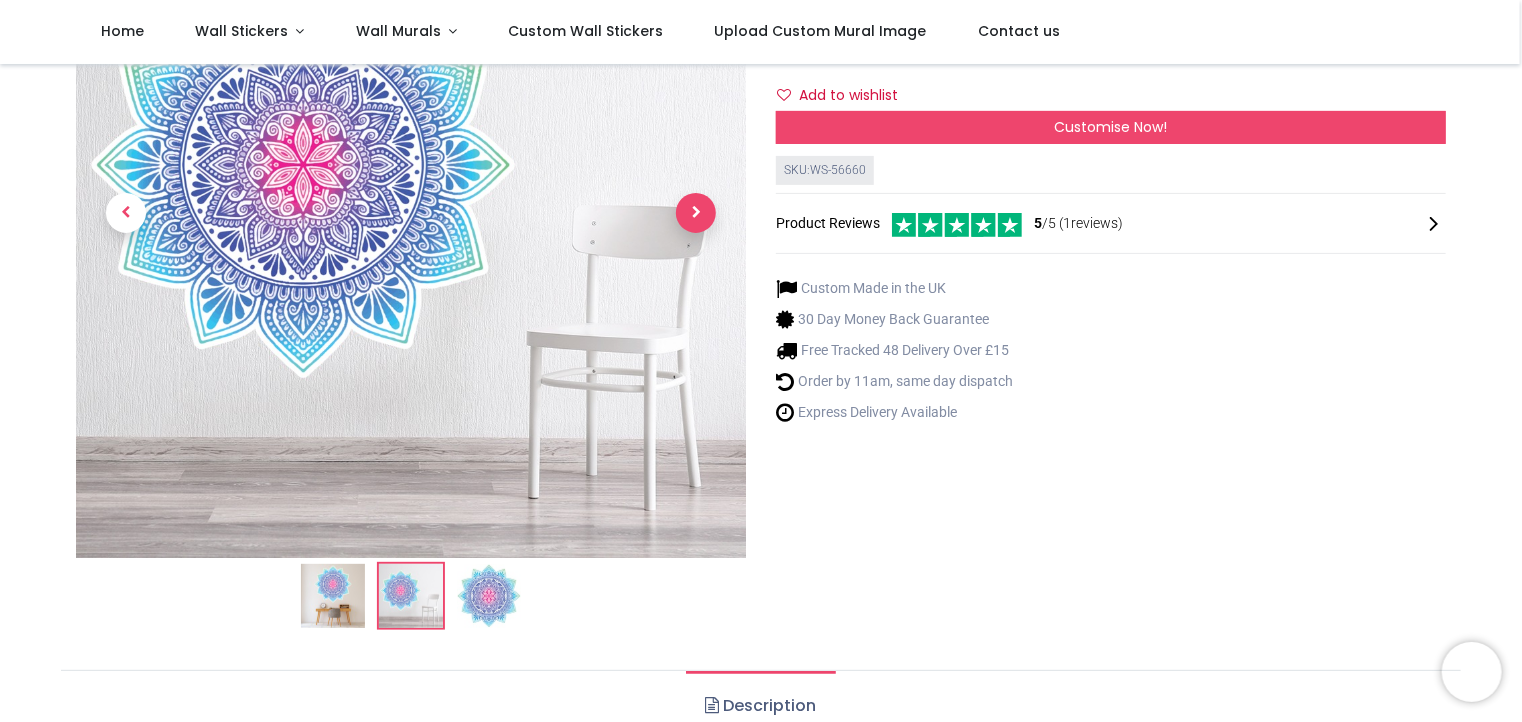 click at bounding box center [696, 213] 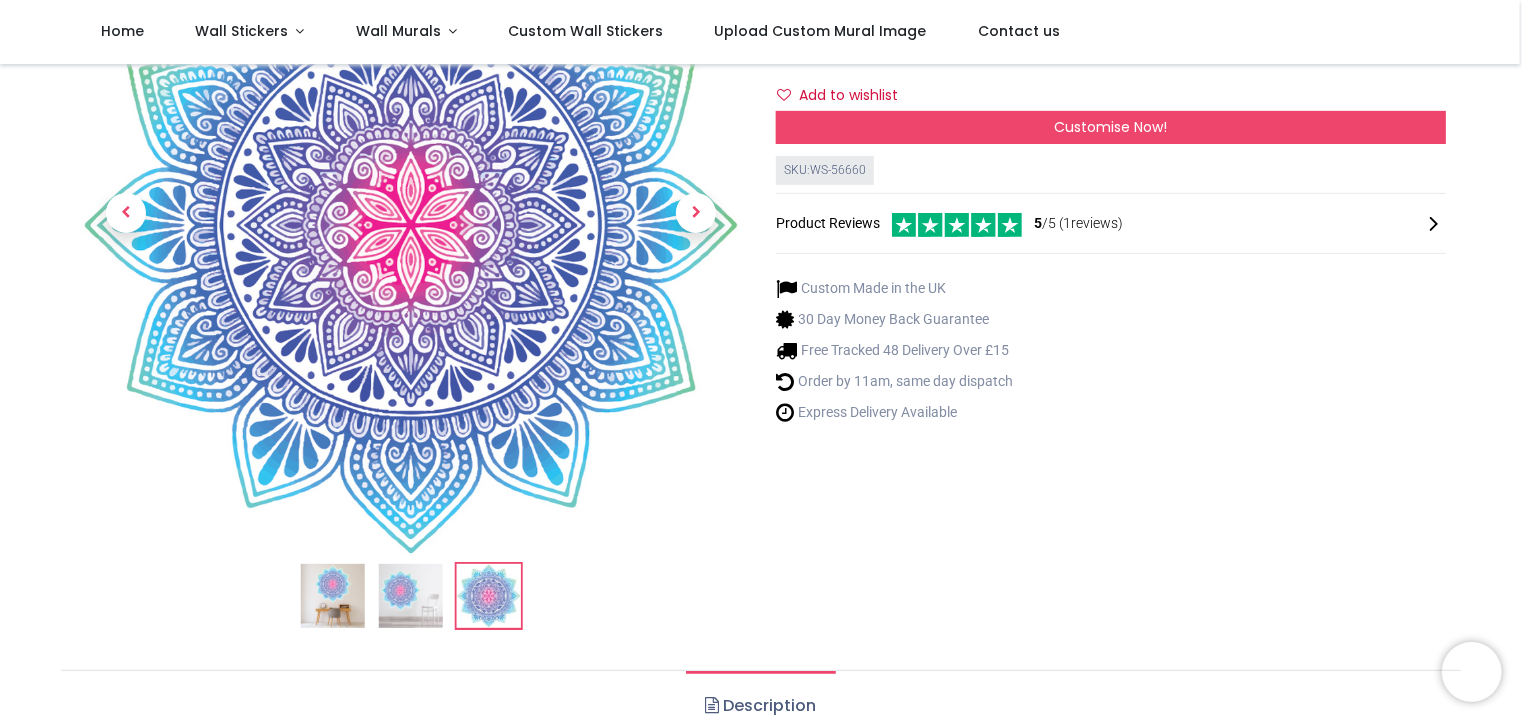 click at bounding box center [411, 225] 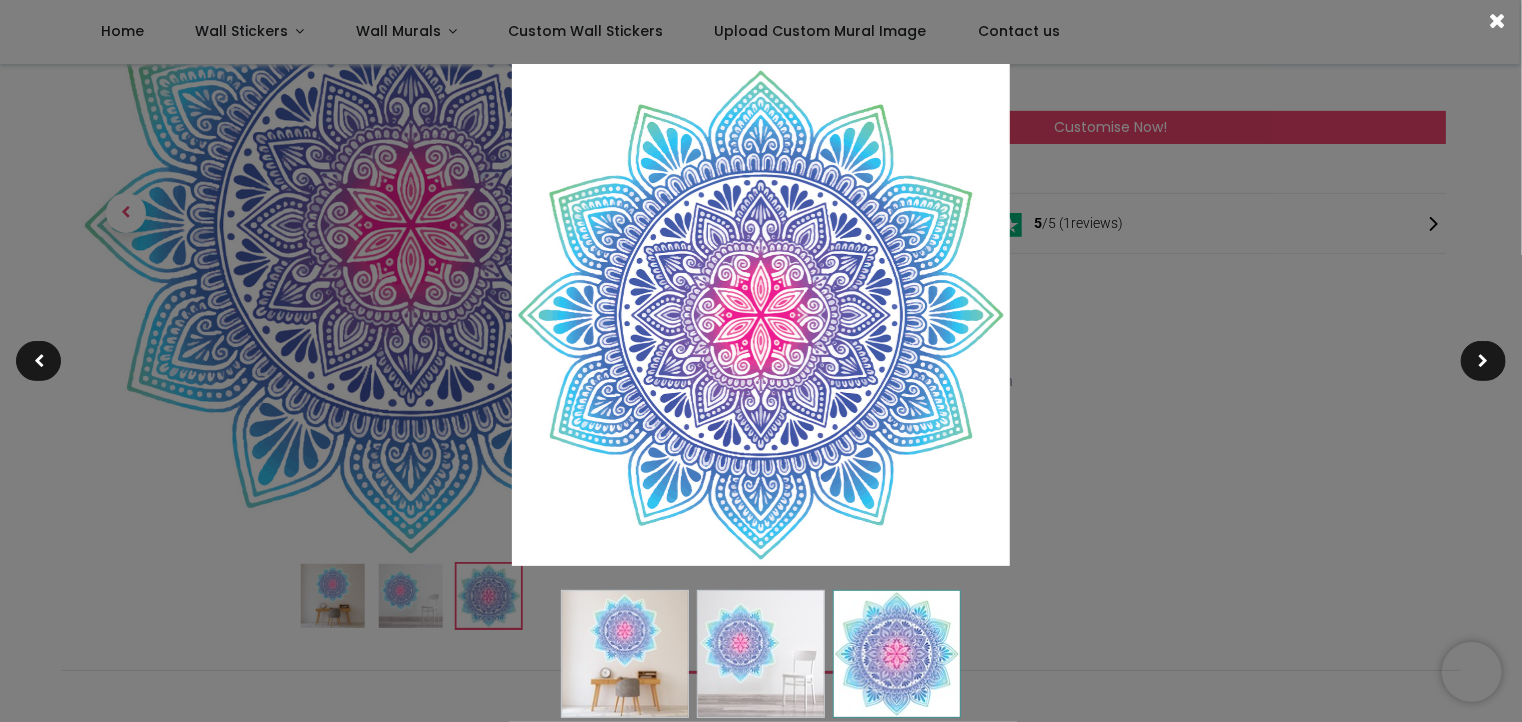click at bounding box center (897, 654) 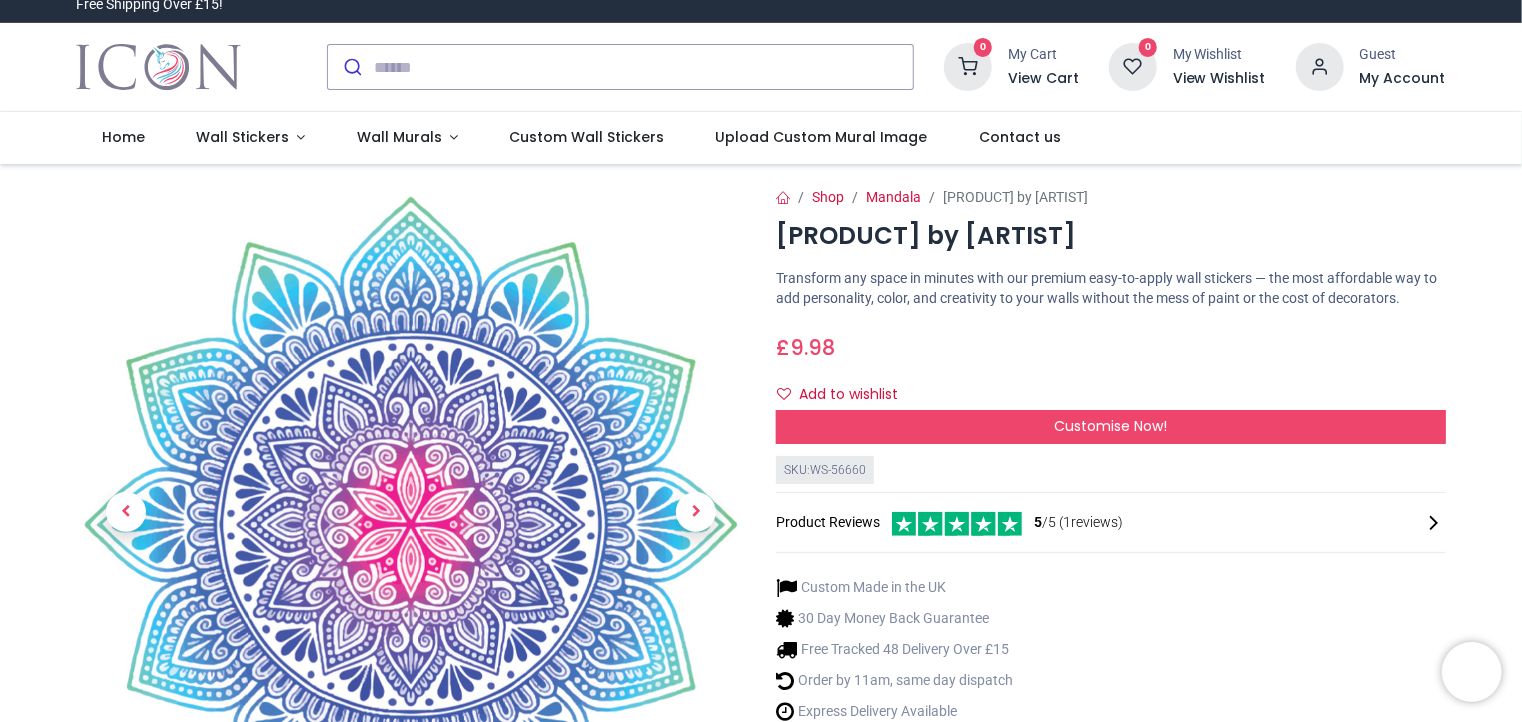 scroll, scrollTop: 0, scrollLeft: 0, axis: both 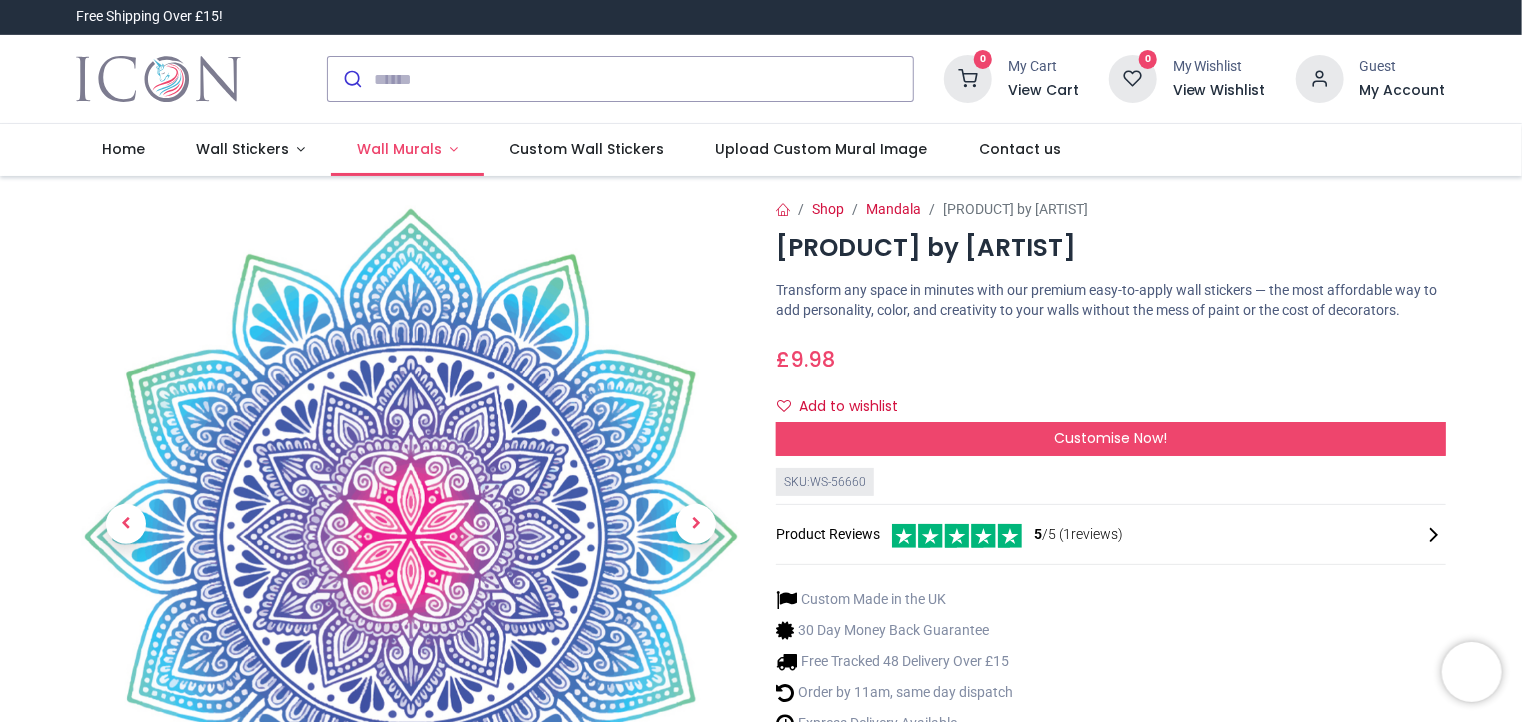 click on "Wall Murals" at bounding box center (399, 149) 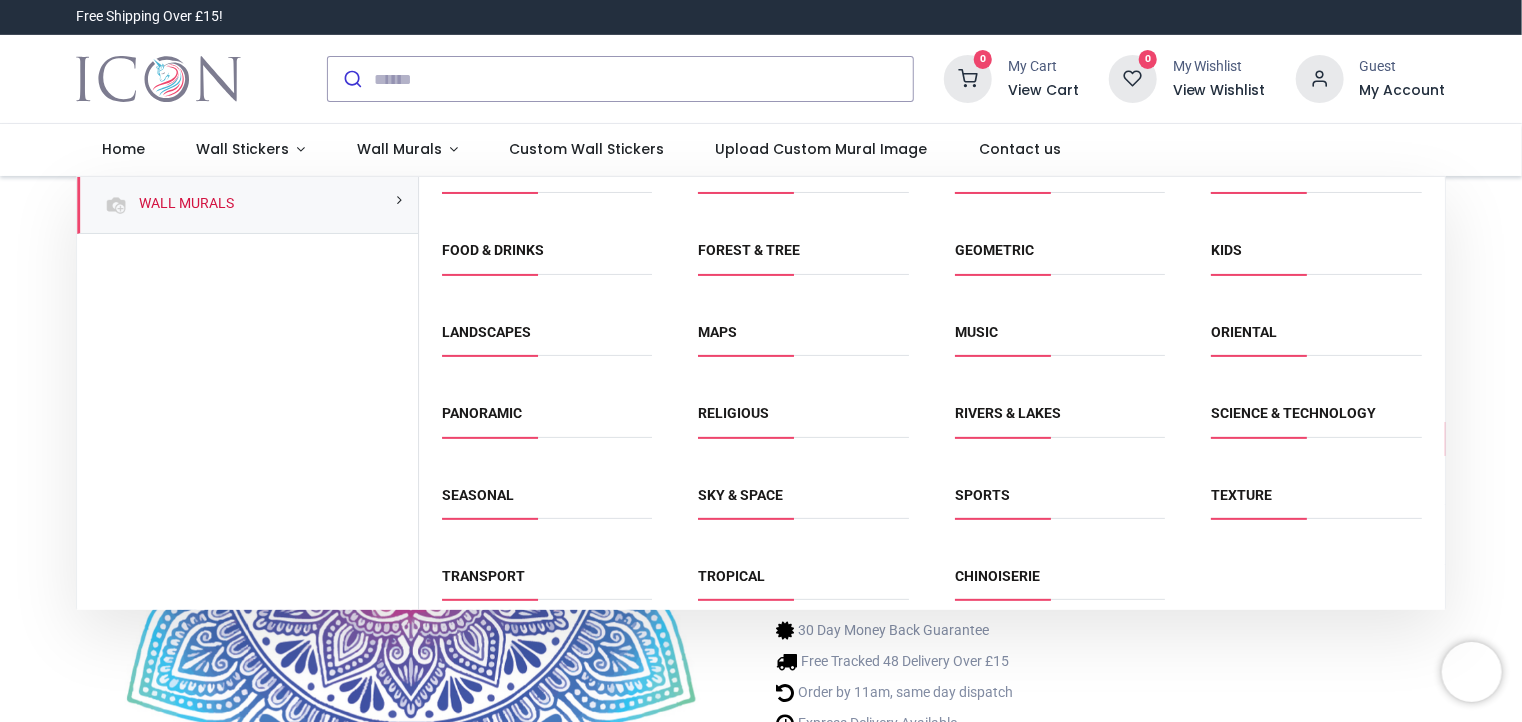 scroll, scrollTop: 135, scrollLeft: 0, axis: vertical 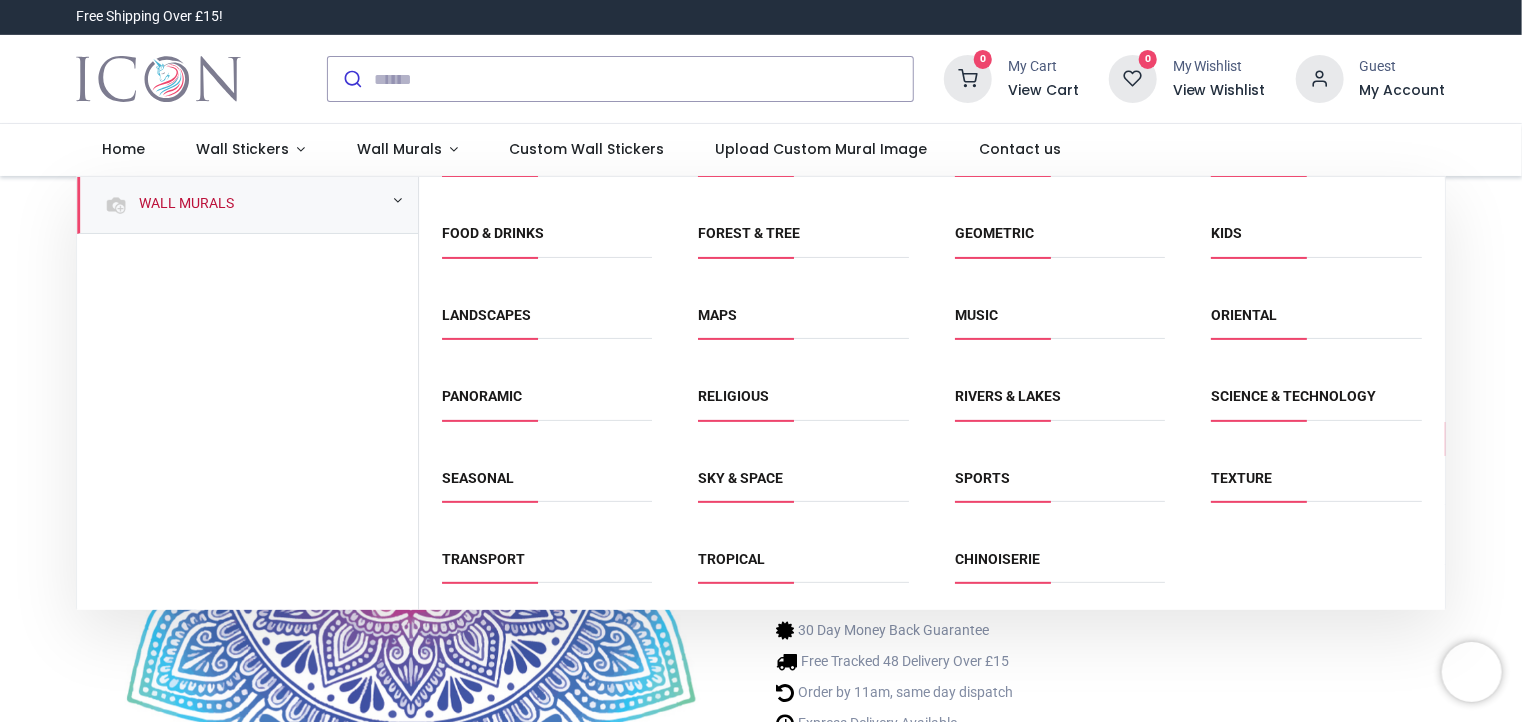 click on "Wall Murals" at bounding box center (182, 204) 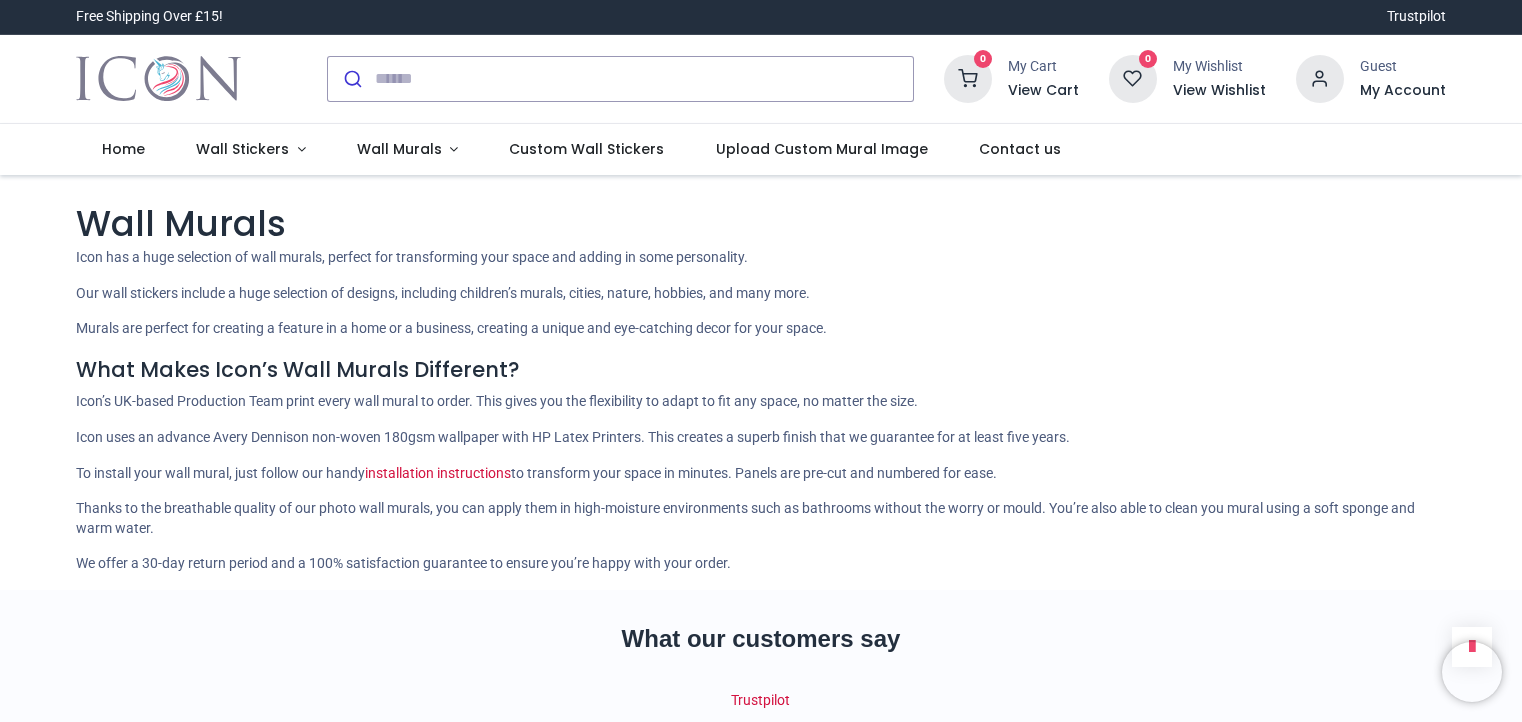 scroll, scrollTop: 0, scrollLeft: 0, axis: both 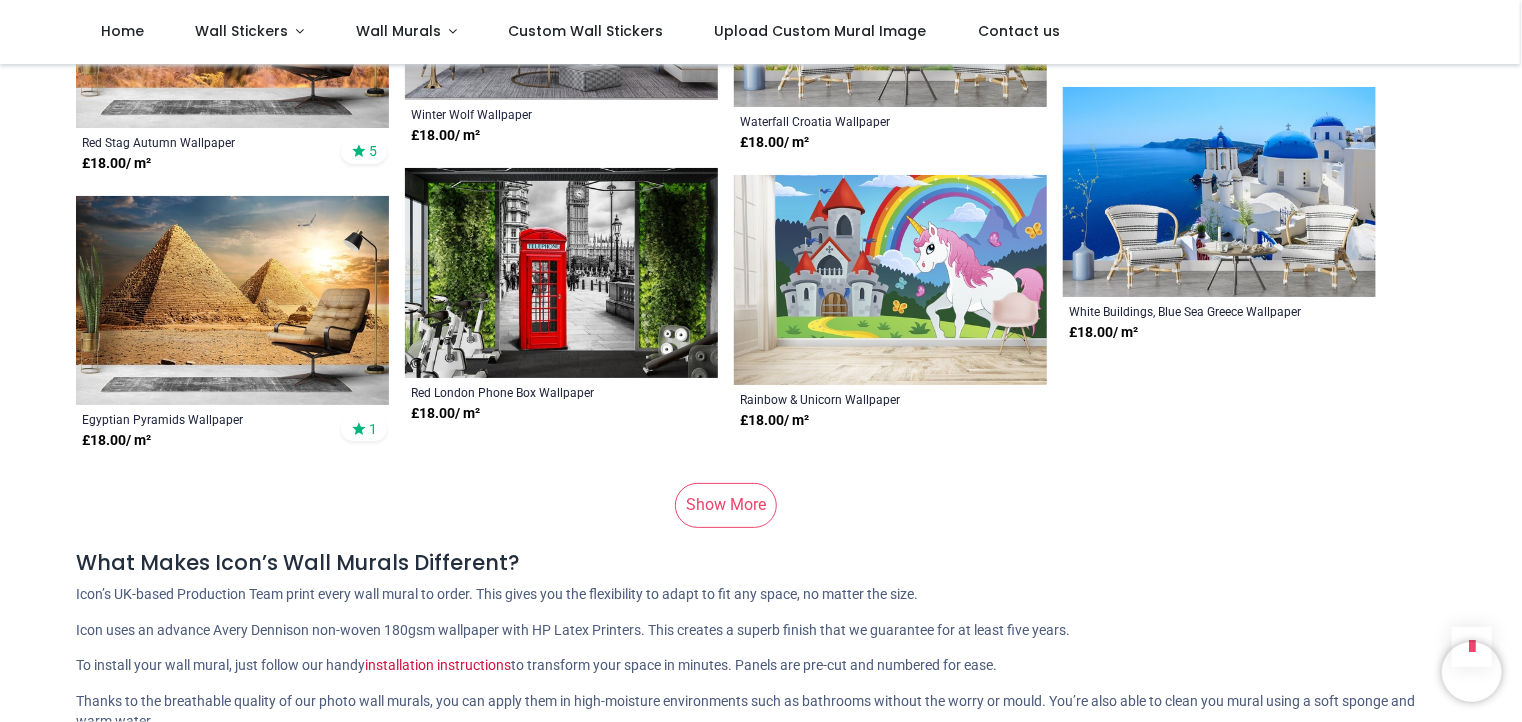 click on "Show More" at bounding box center (726, 505) 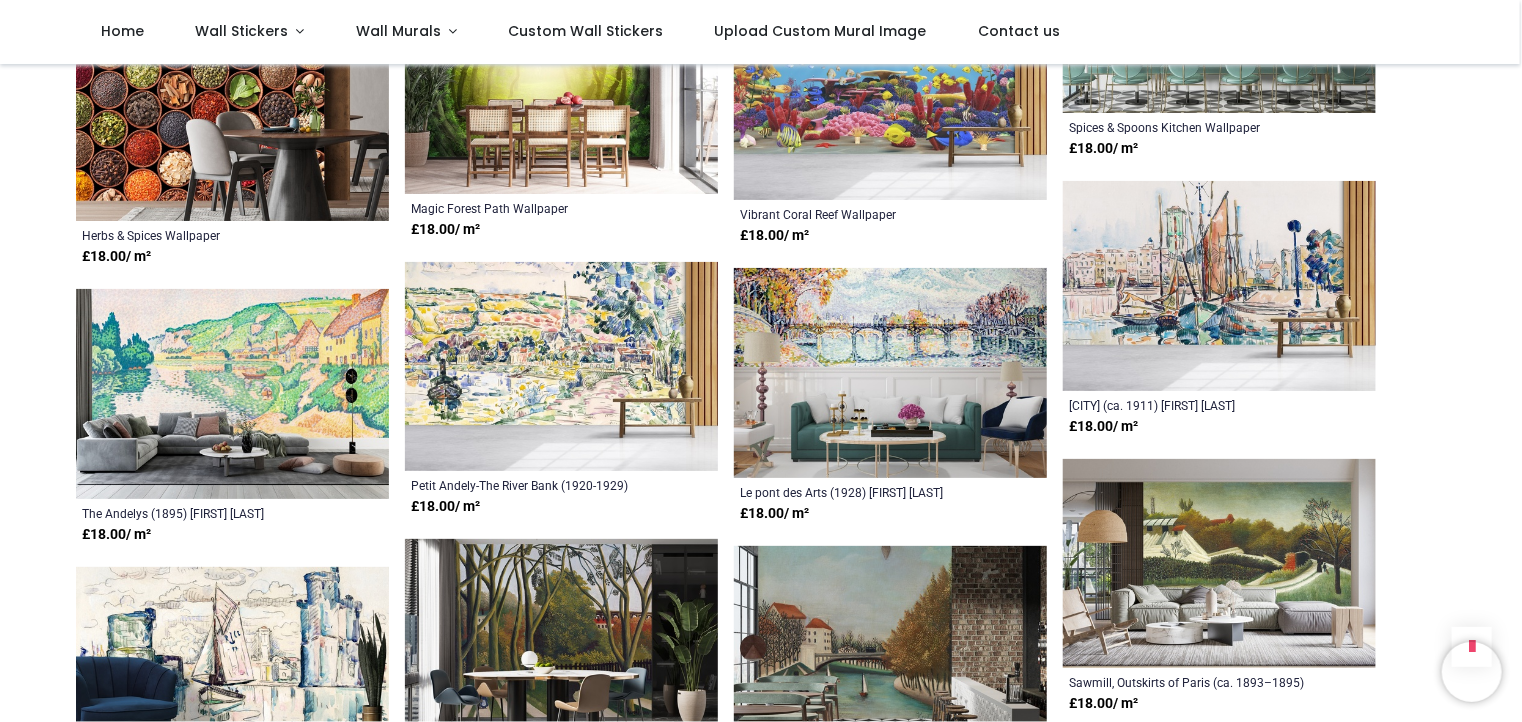 scroll, scrollTop: 10900, scrollLeft: 0, axis: vertical 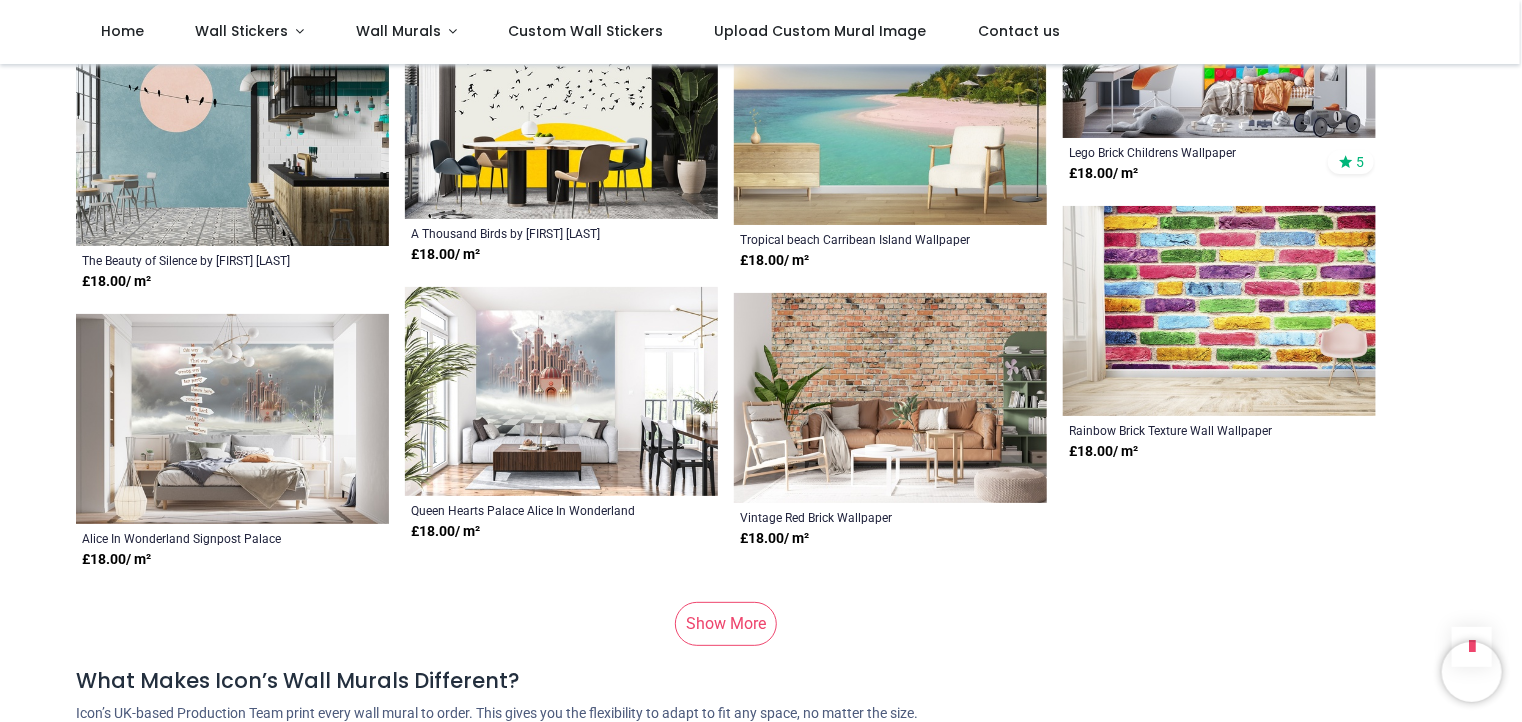click on "Show More" at bounding box center (726, 624) 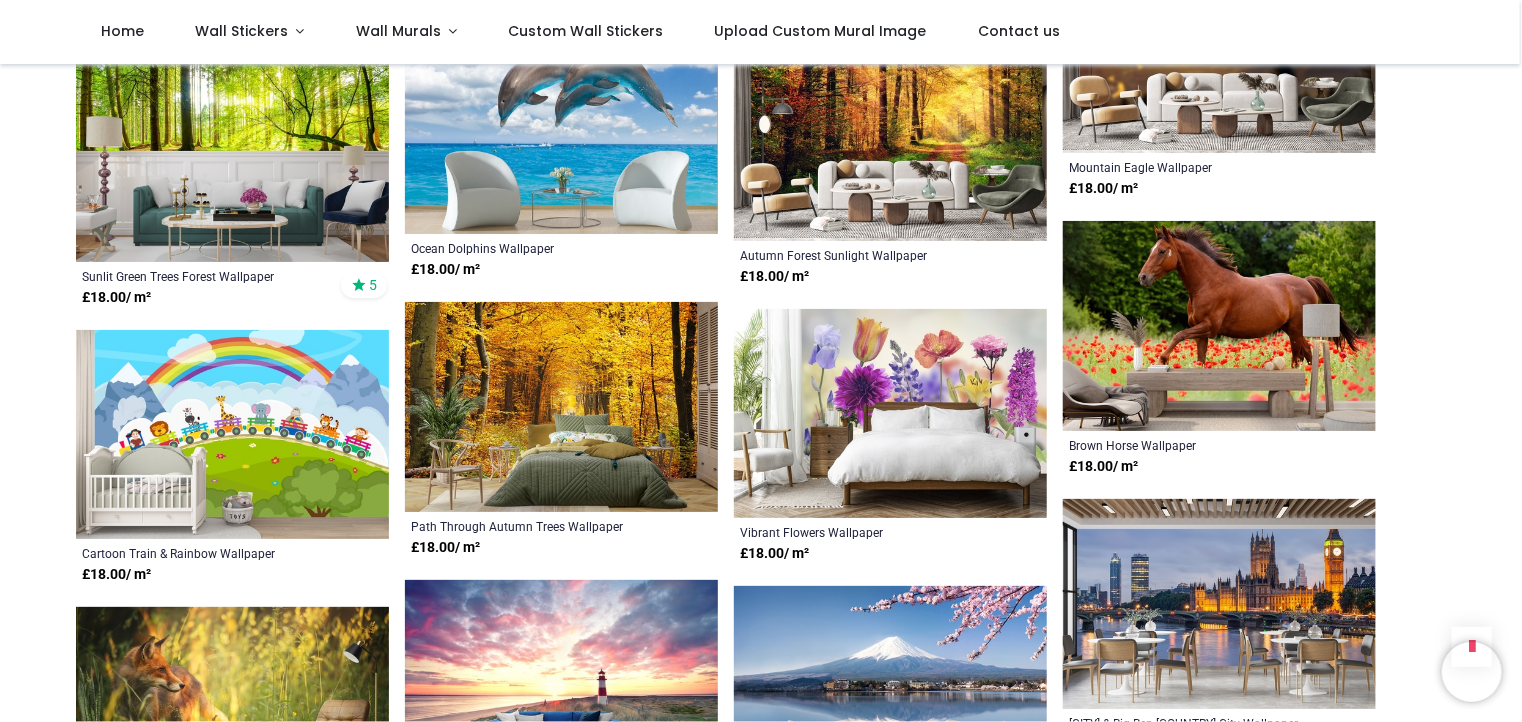 scroll, scrollTop: 20900, scrollLeft: 0, axis: vertical 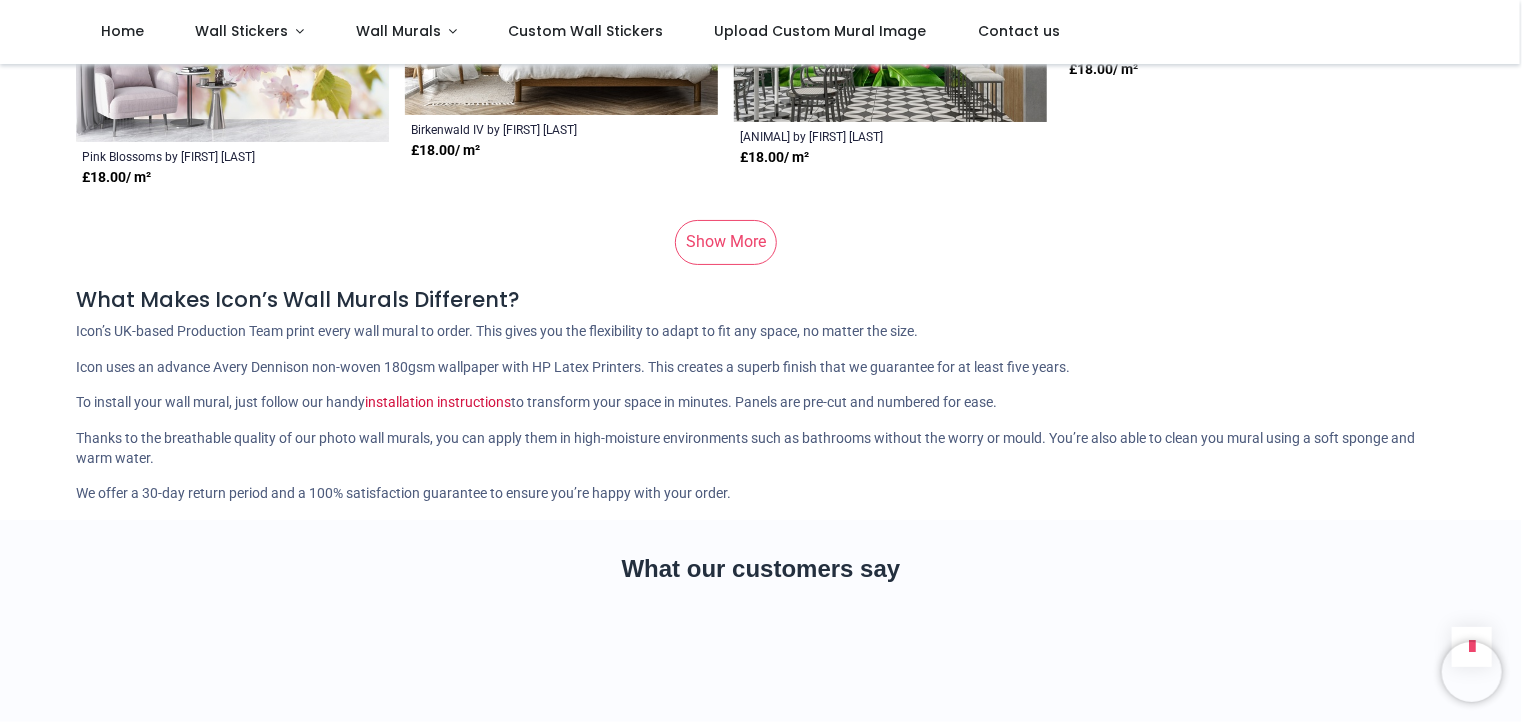 click on "Show More" at bounding box center (726, 242) 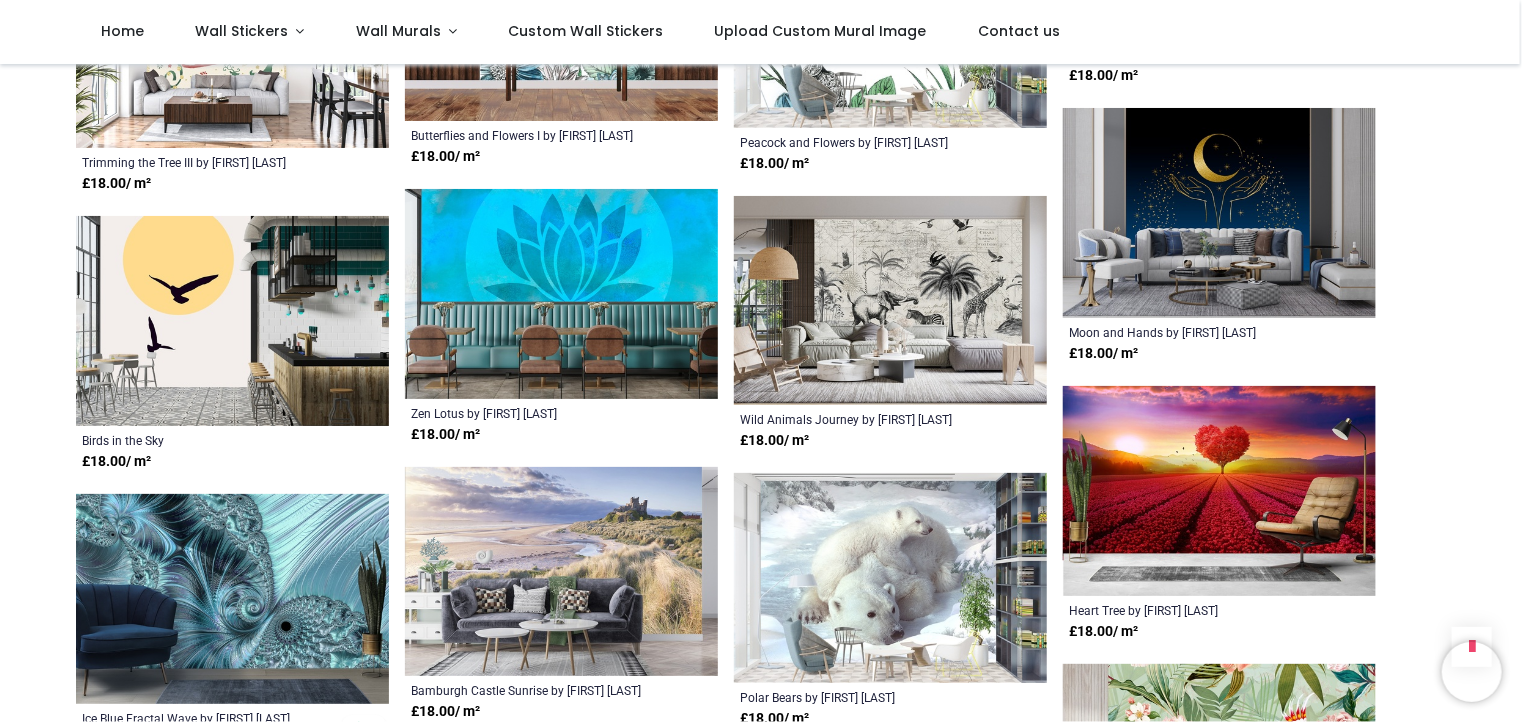 scroll, scrollTop: 30200, scrollLeft: 0, axis: vertical 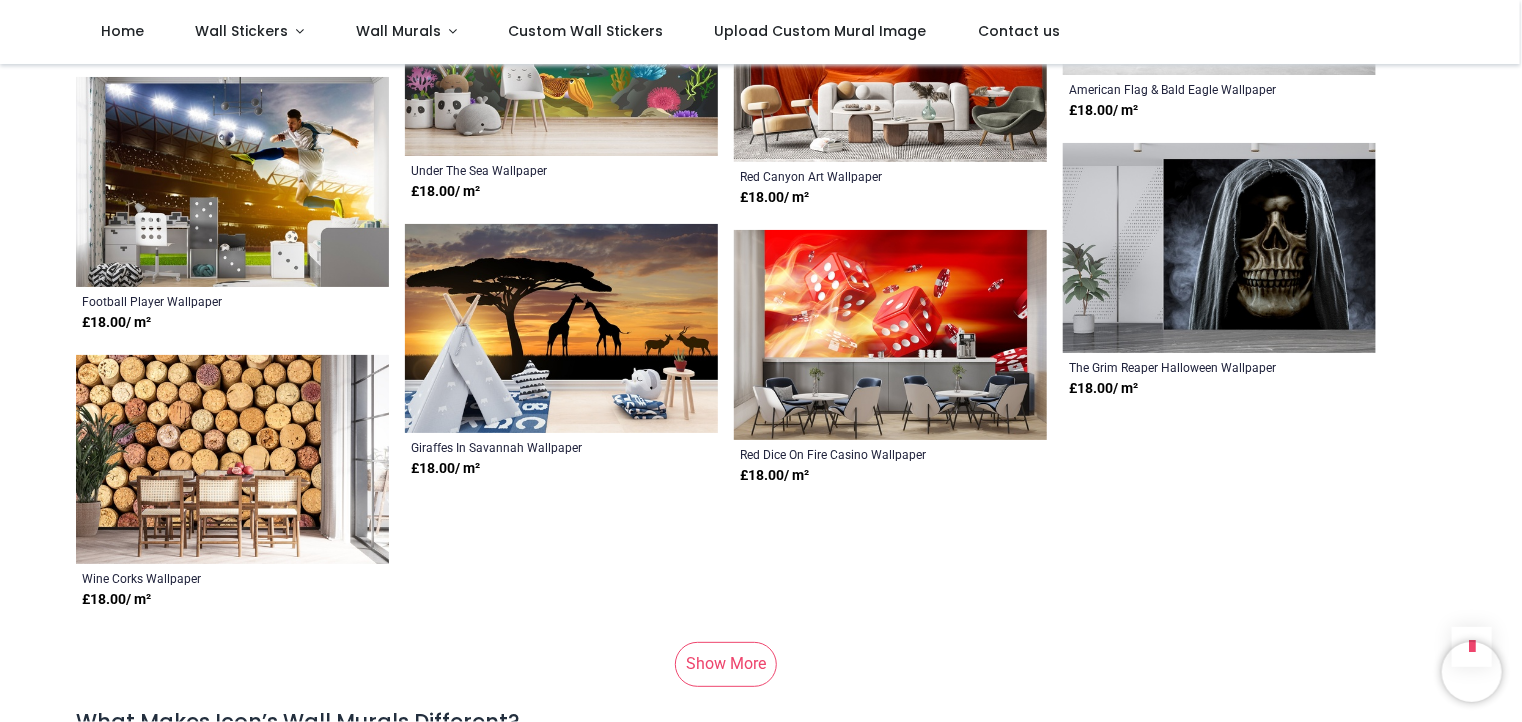 click on "Show More" at bounding box center (726, 664) 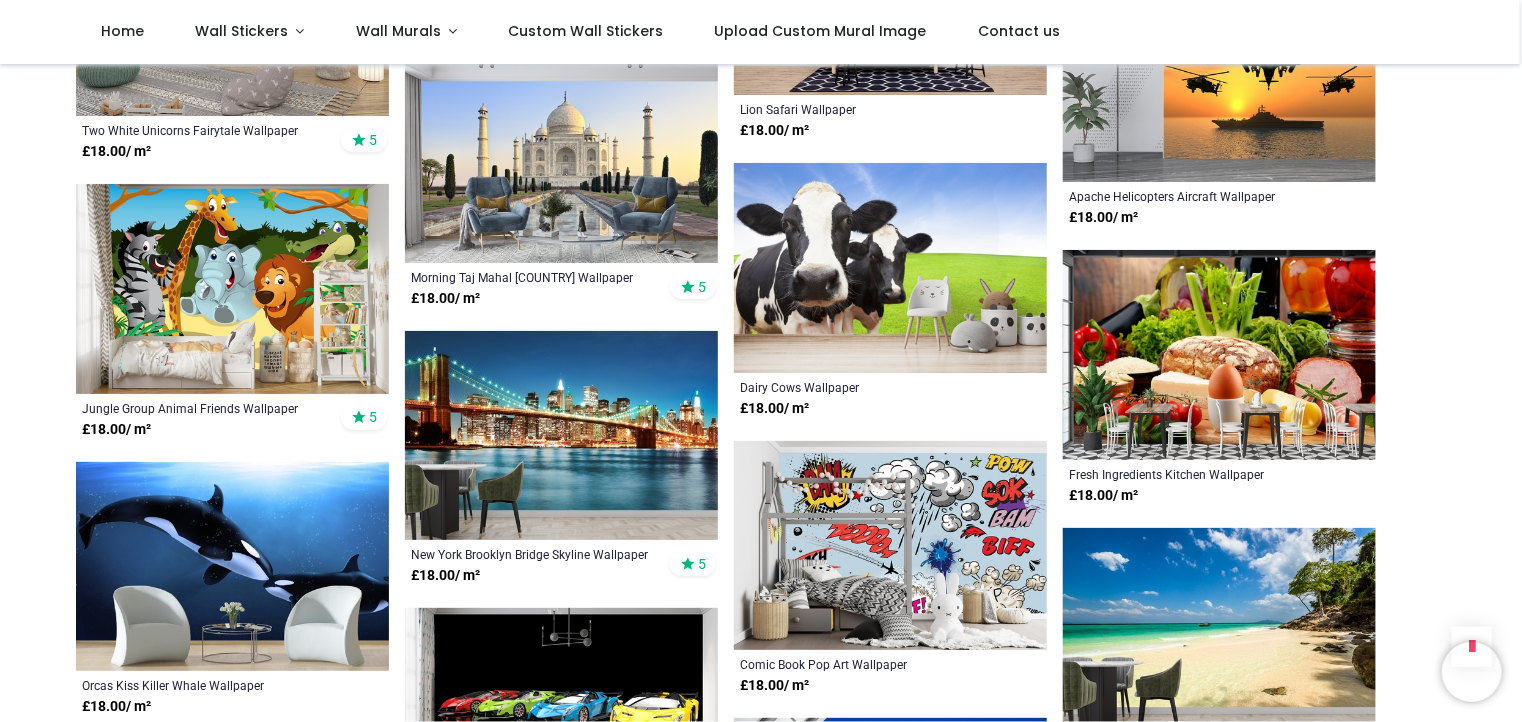 scroll, scrollTop: 40600, scrollLeft: 0, axis: vertical 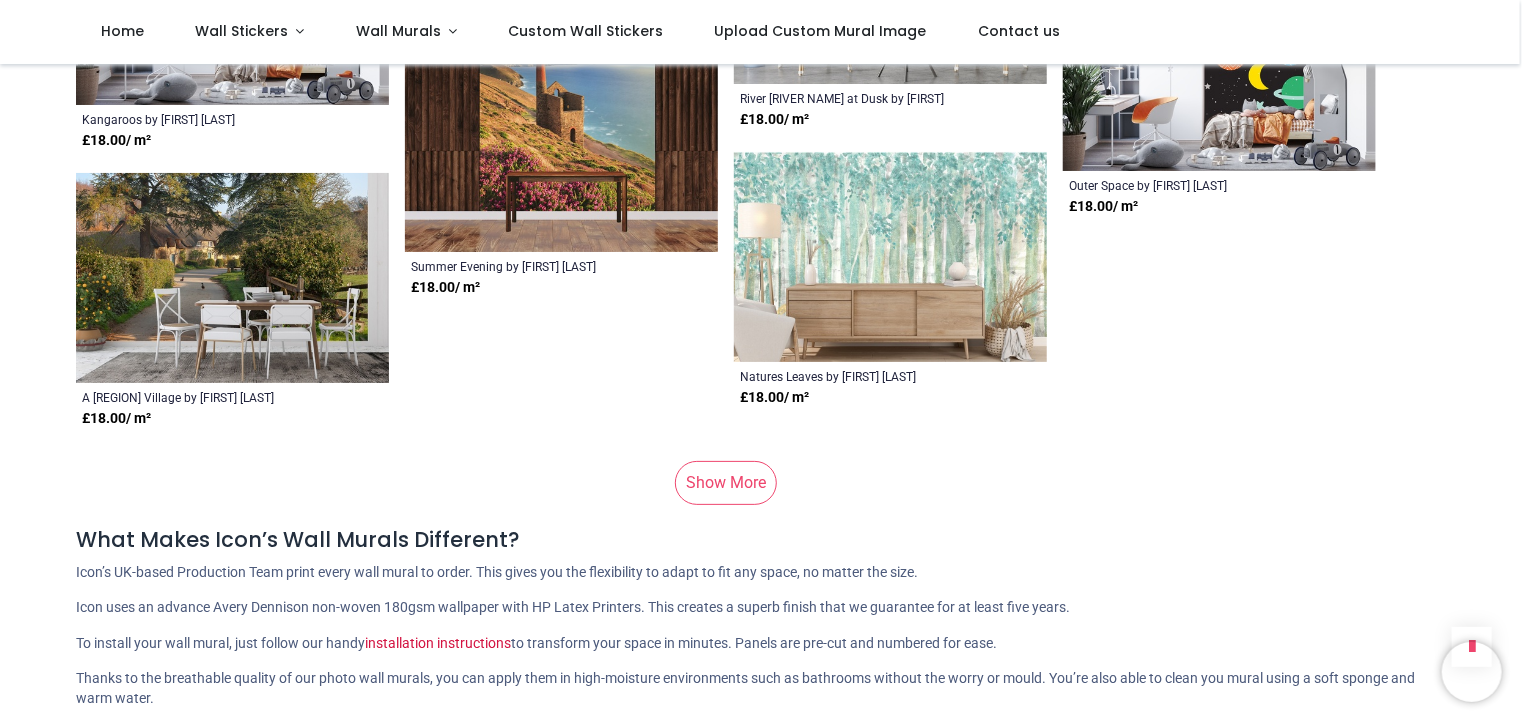 click on "Show More" at bounding box center (726, 483) 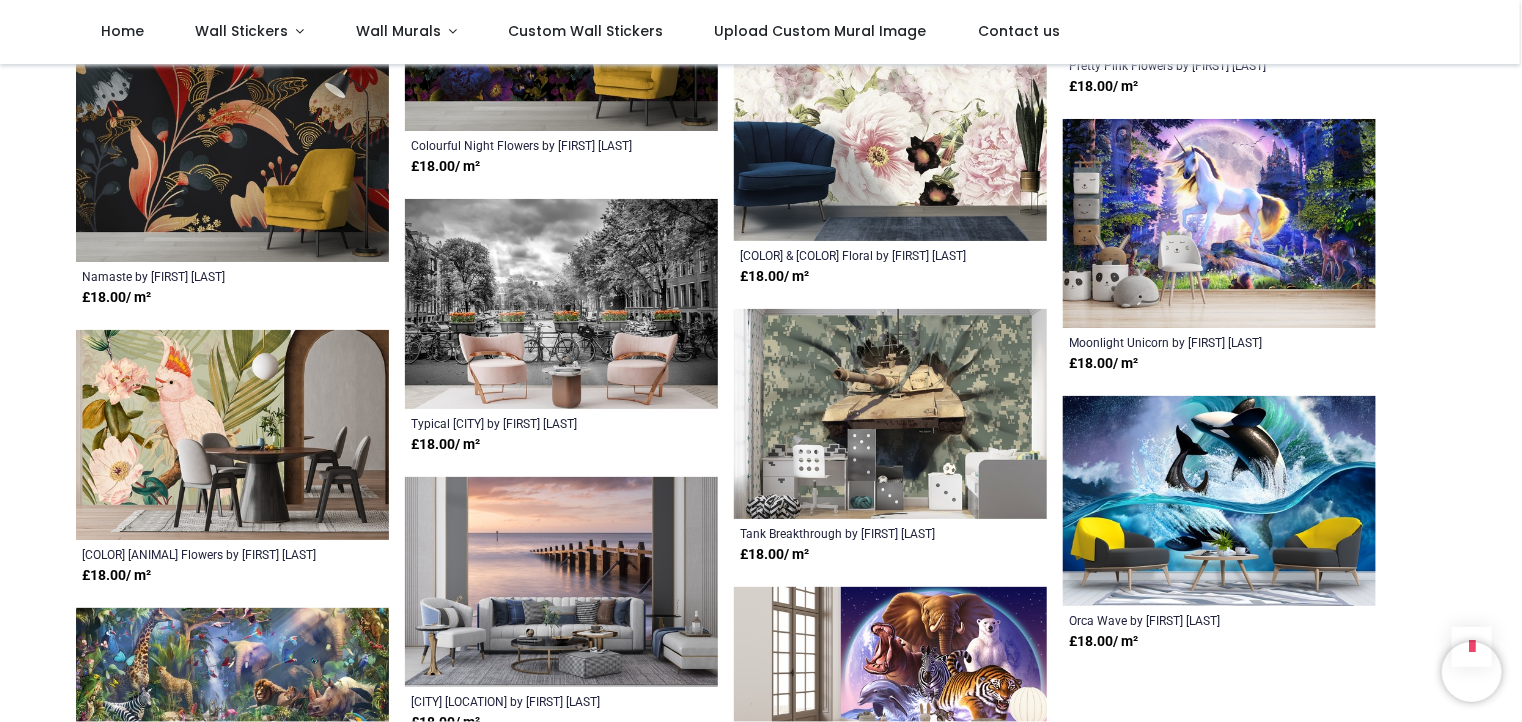 scroll, scrollTop: 50400, scrollLeft: 0, axis: vertical 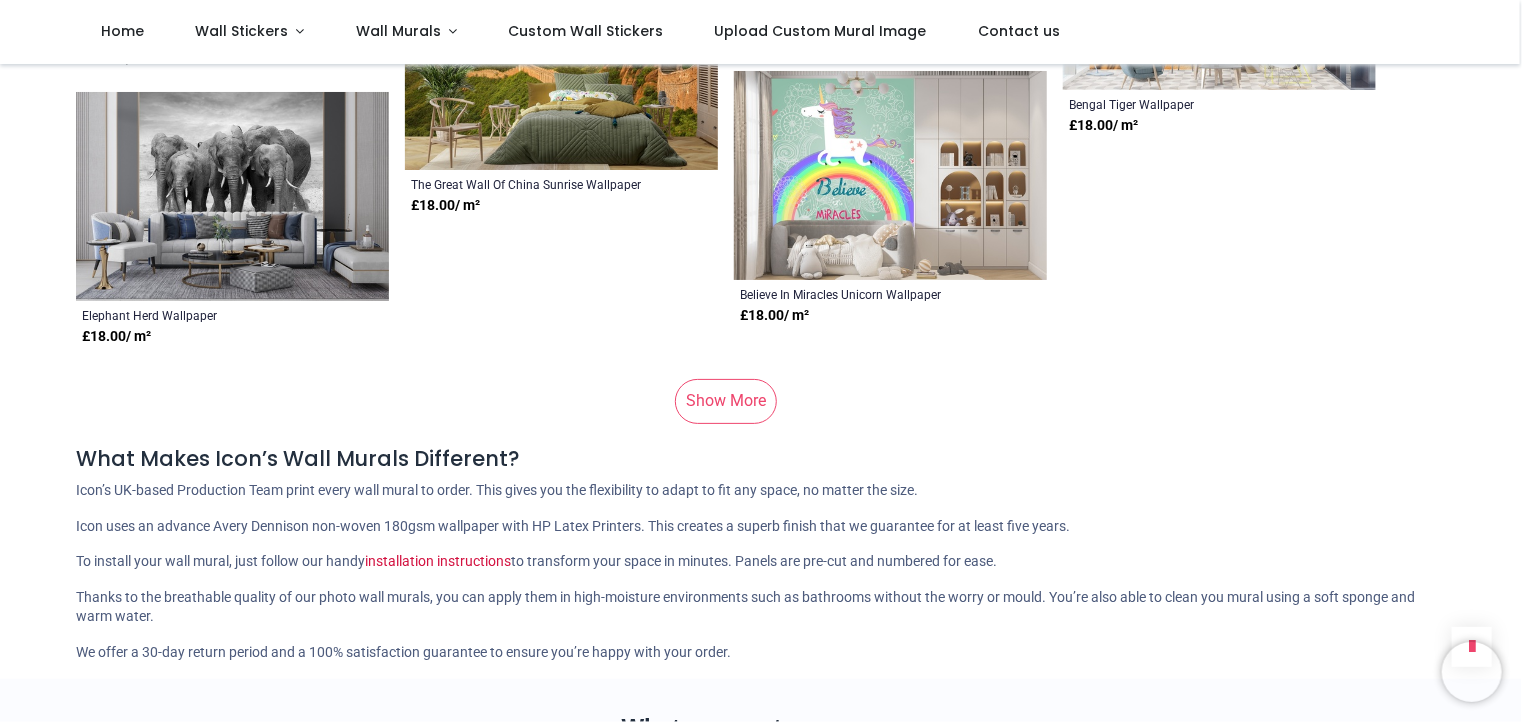 click on "Show More" at bounding box center (726, 401) 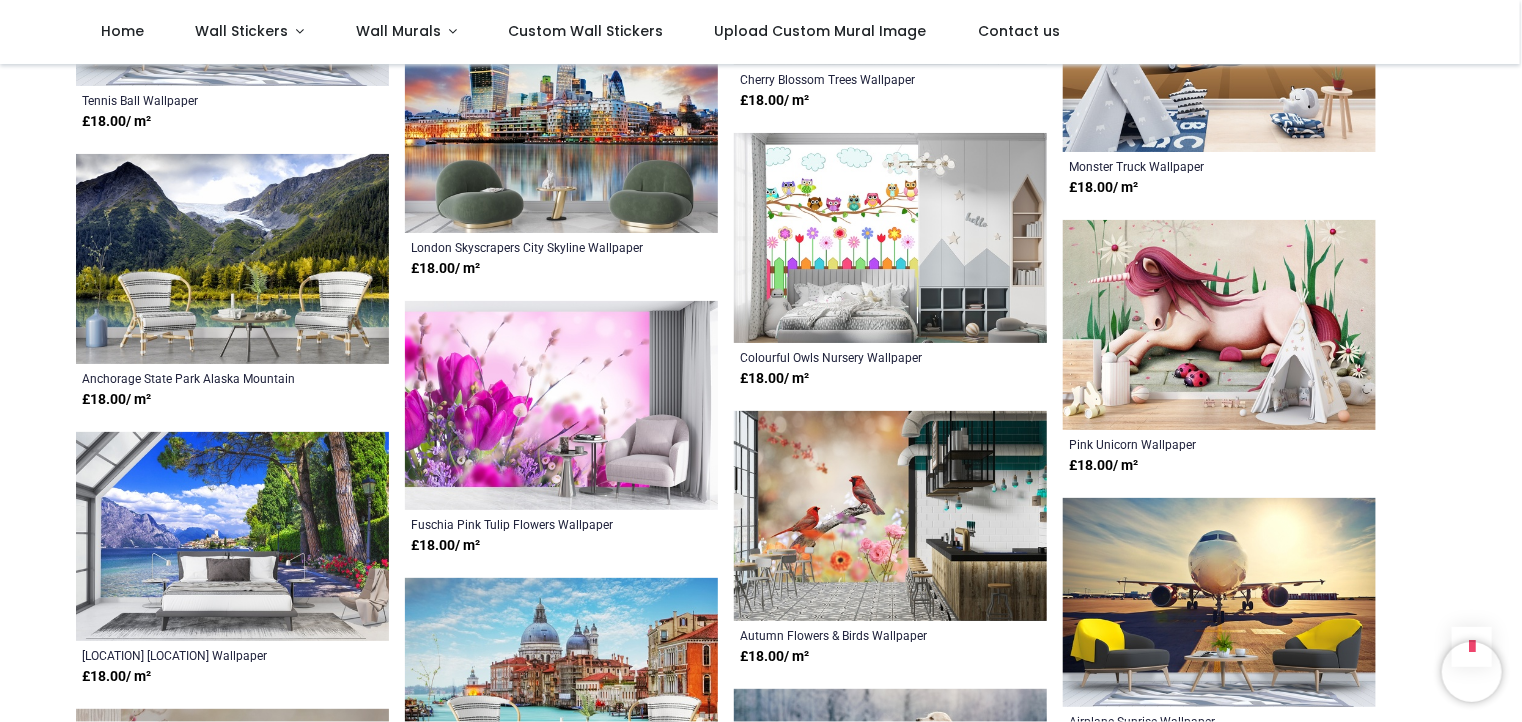 scroll, scrollTop: 60100, scrollLeft: 0, axis: vertical 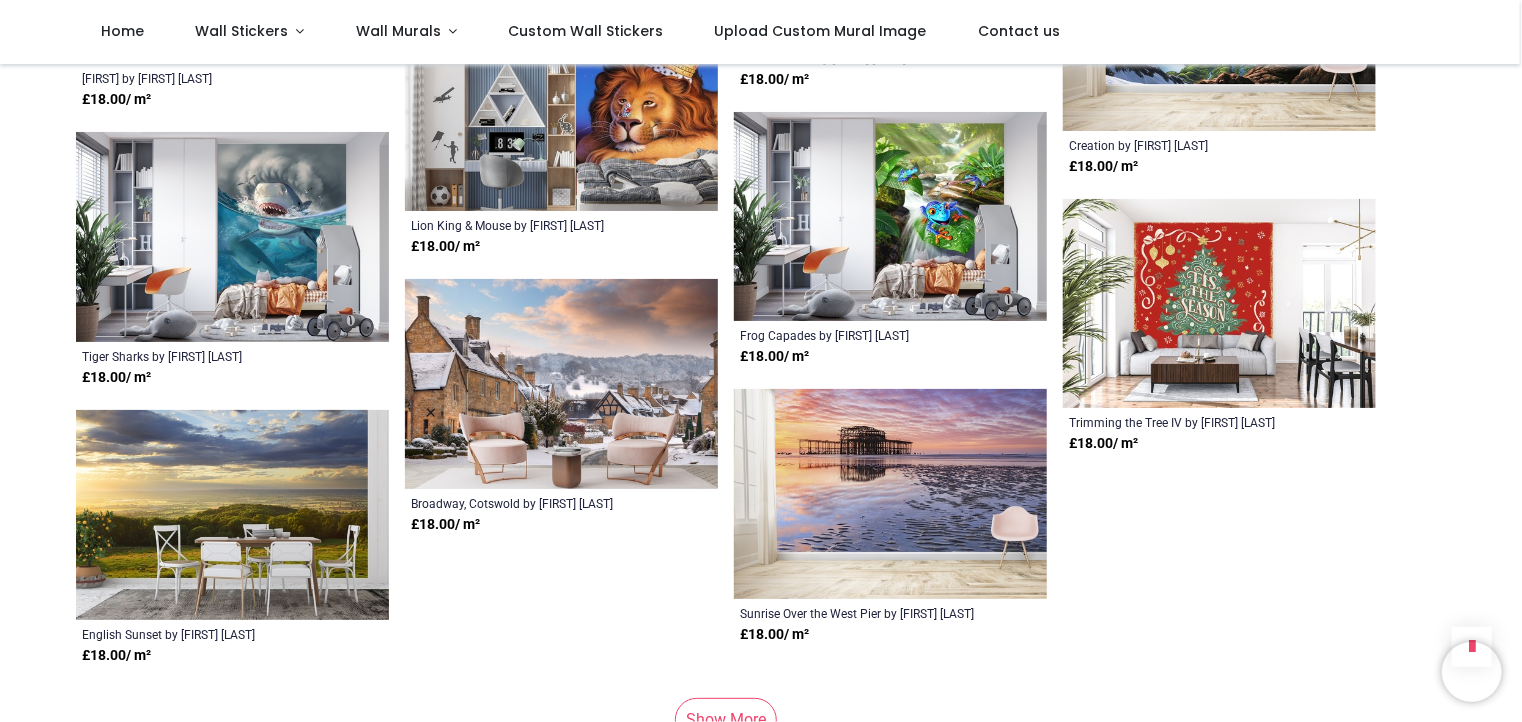 click on "Show More" at bounding box center (726, 720) 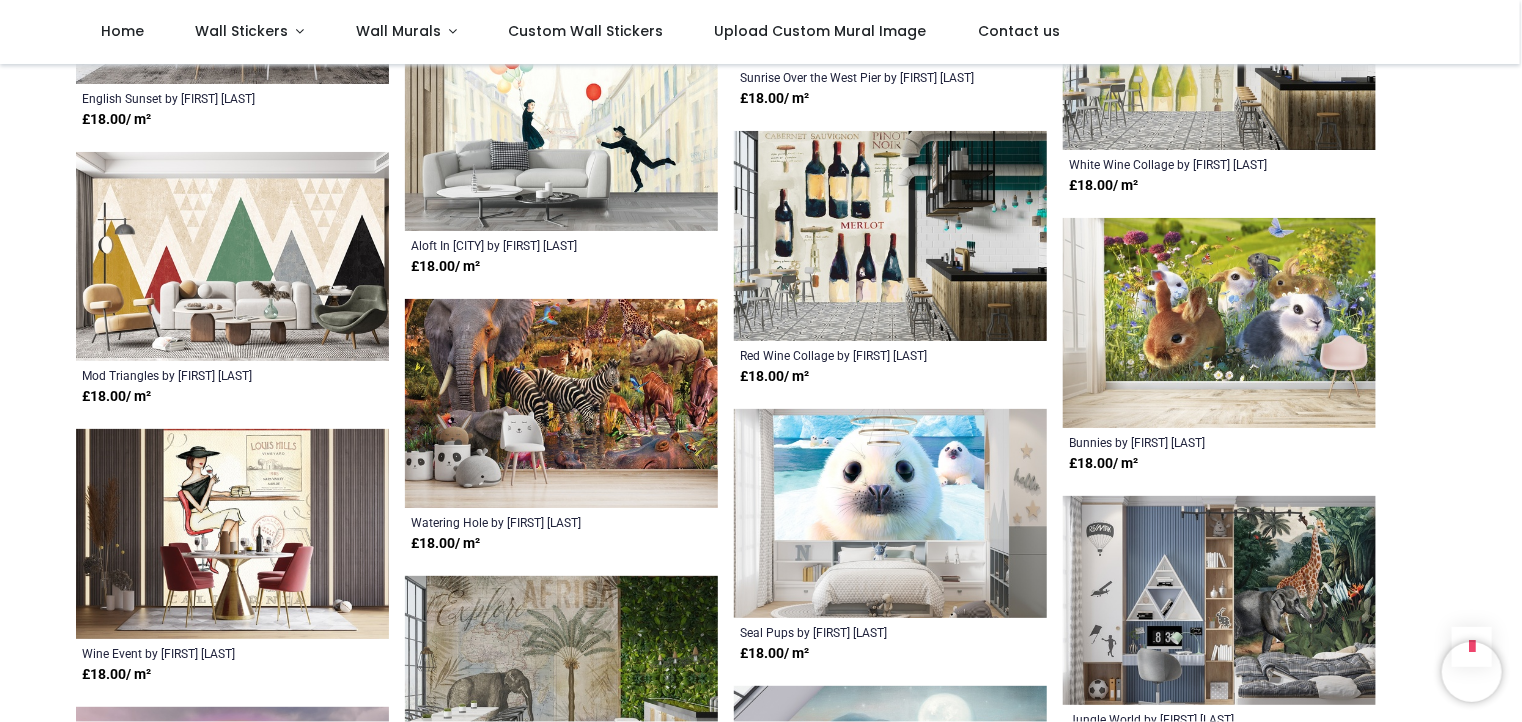 scroll, scrollTop: 68400, scrollLeft: 0, axis: vertical 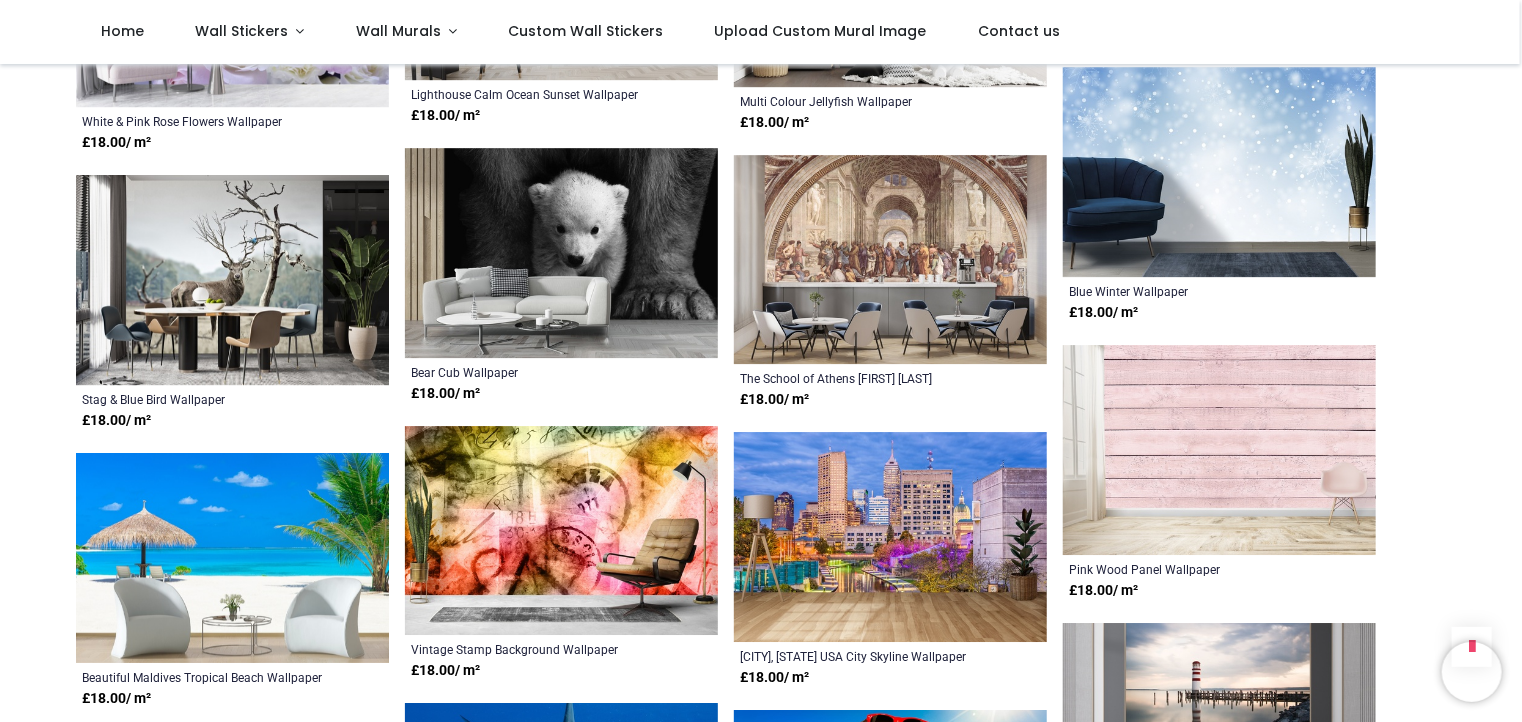 click at bounding box center (1219, 450) 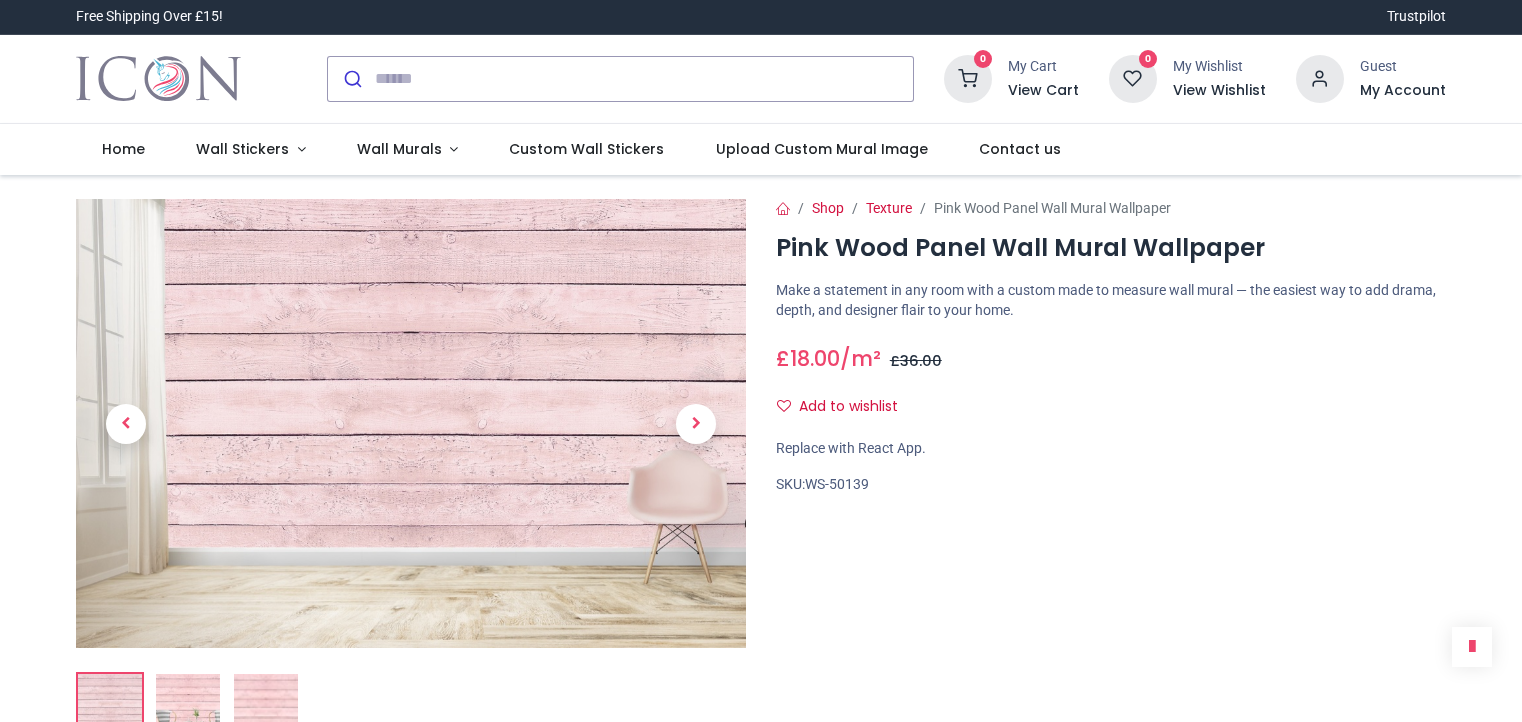 scroll, scrollTop: 0, scrollLeft: 0, axis: both 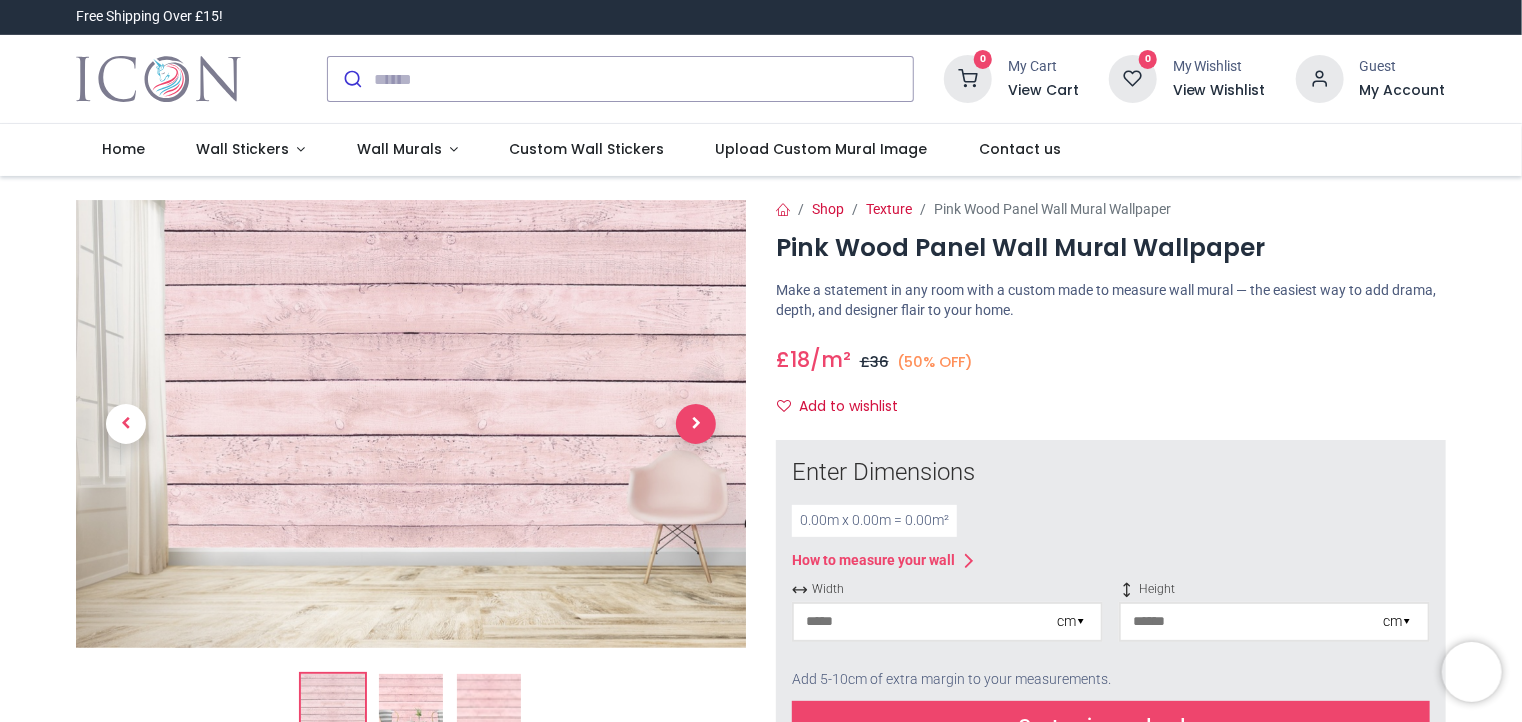 click at bounding box center (696, 424) 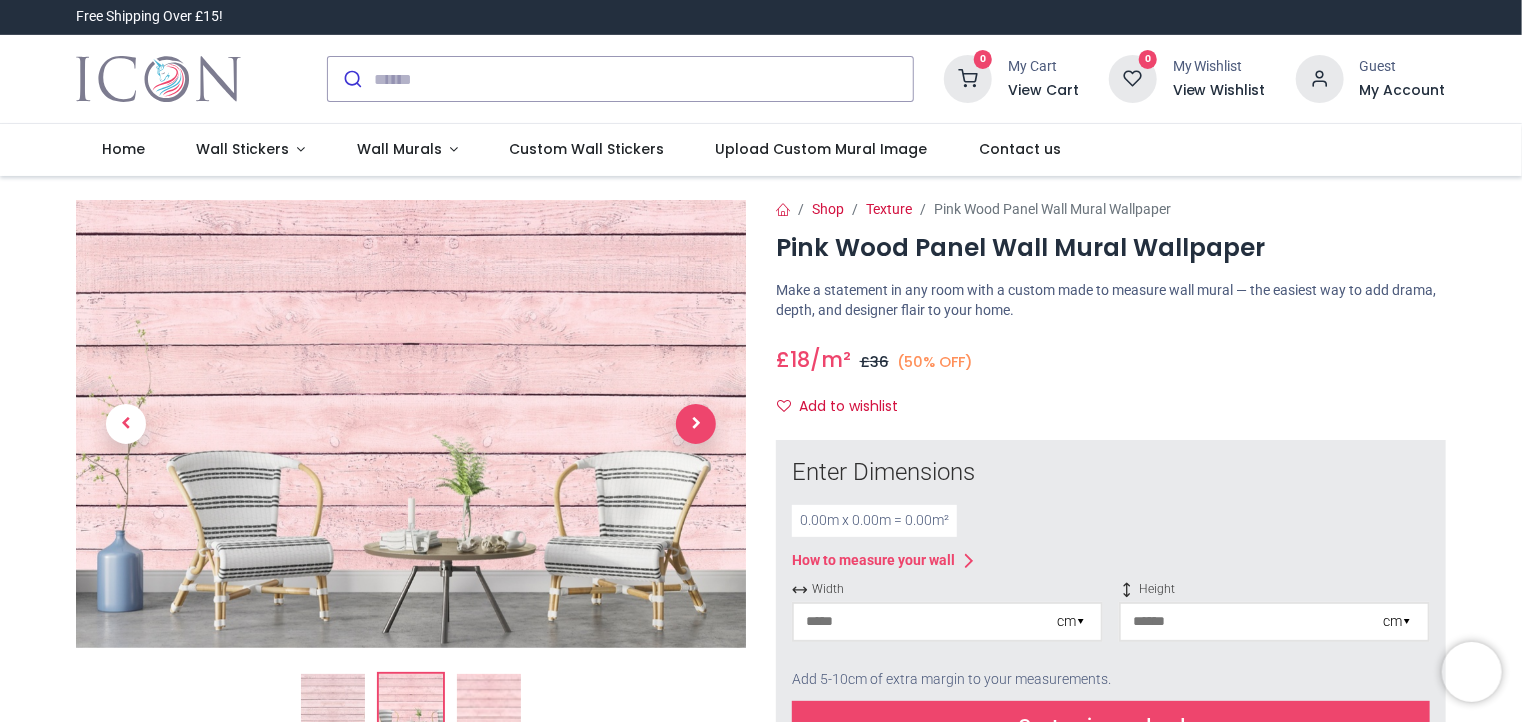 click at bounding box center [696, 424] 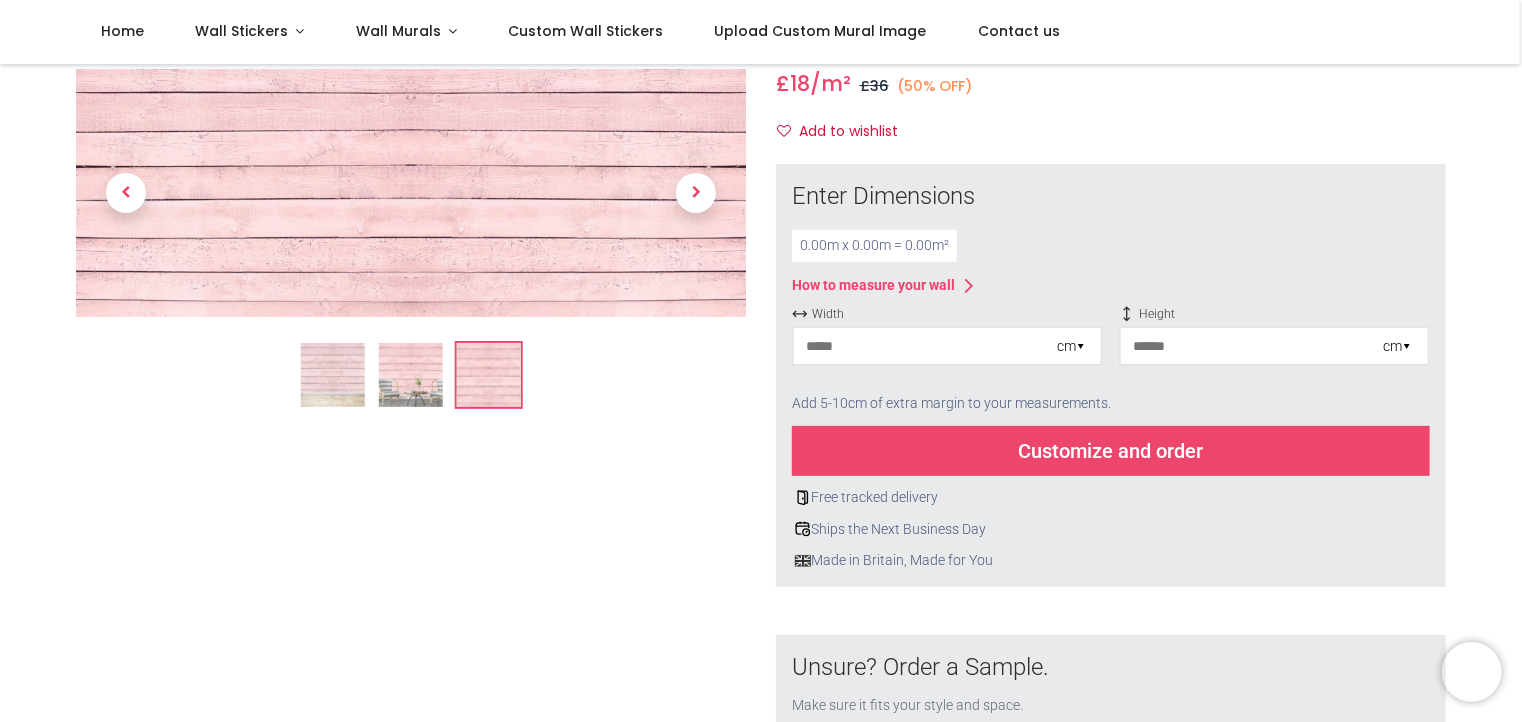 scroll, scrollTop: 200, scrollLeft: 0, axis: vertical 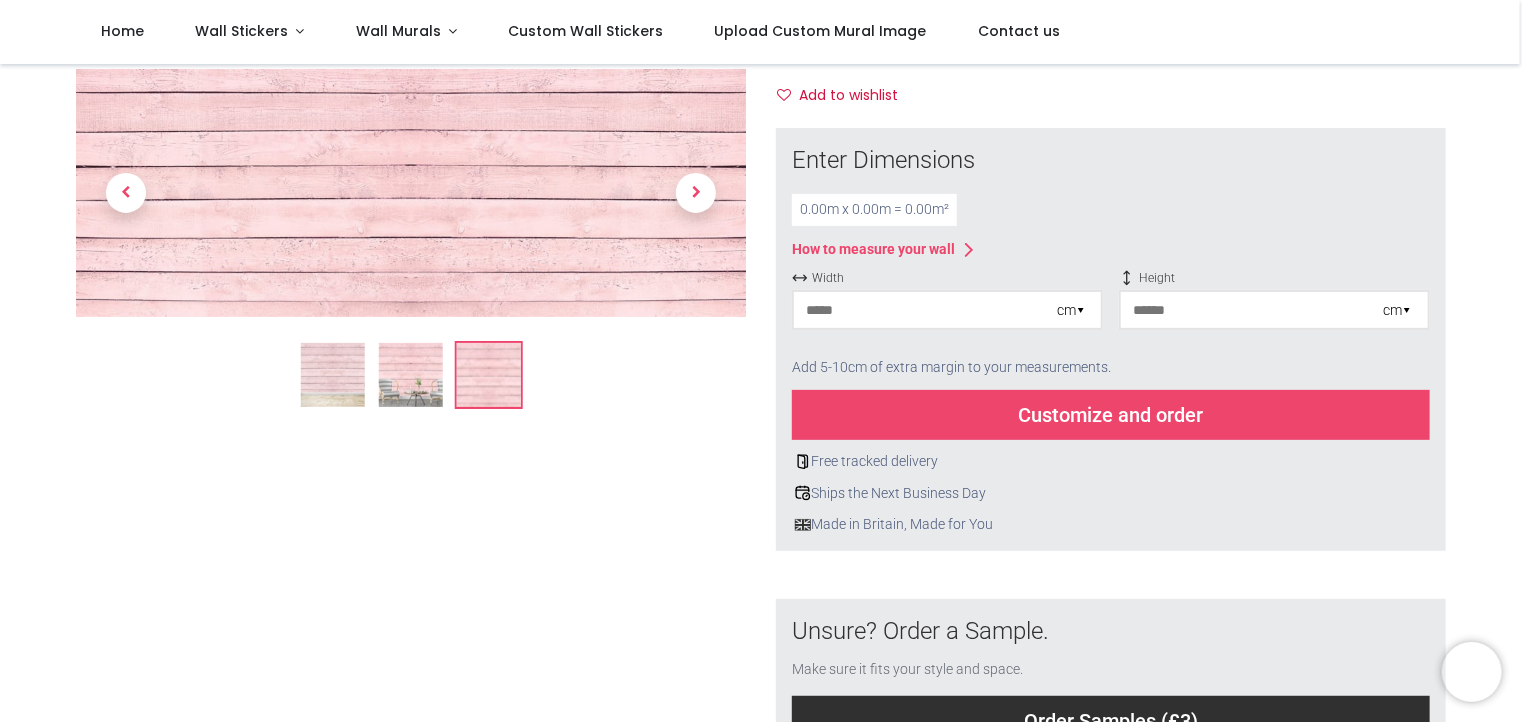 click at bounding box center (925, 310) 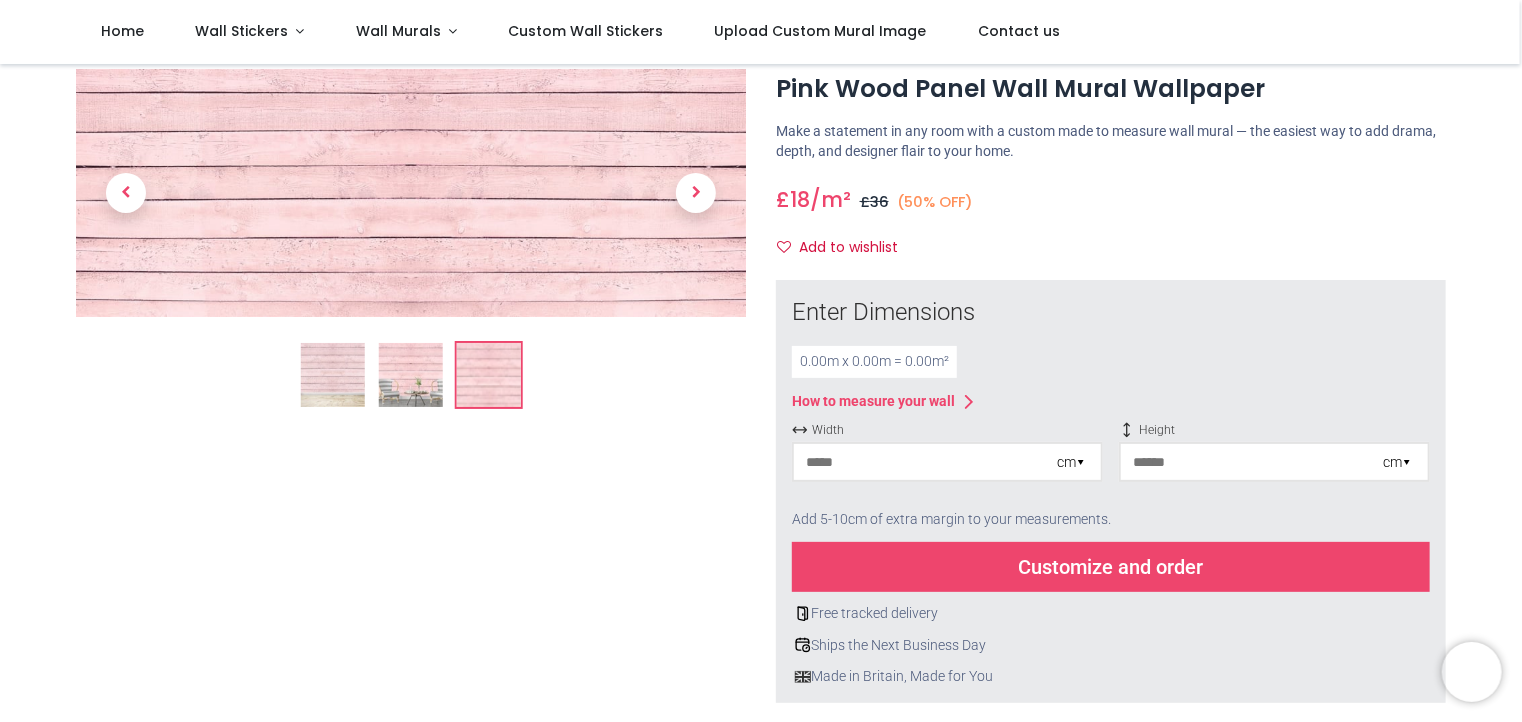 scroll, scrollTop: 0, scrollLeft: 0, axis: both 